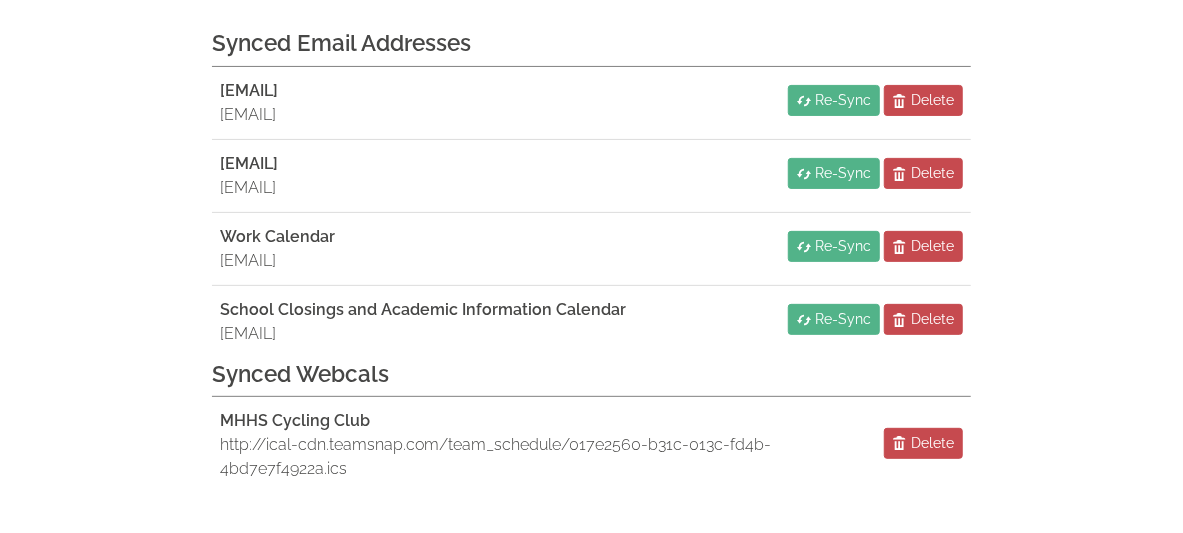 scroll, scrollTop: 337, scrollLeft: 0, axis: vertical 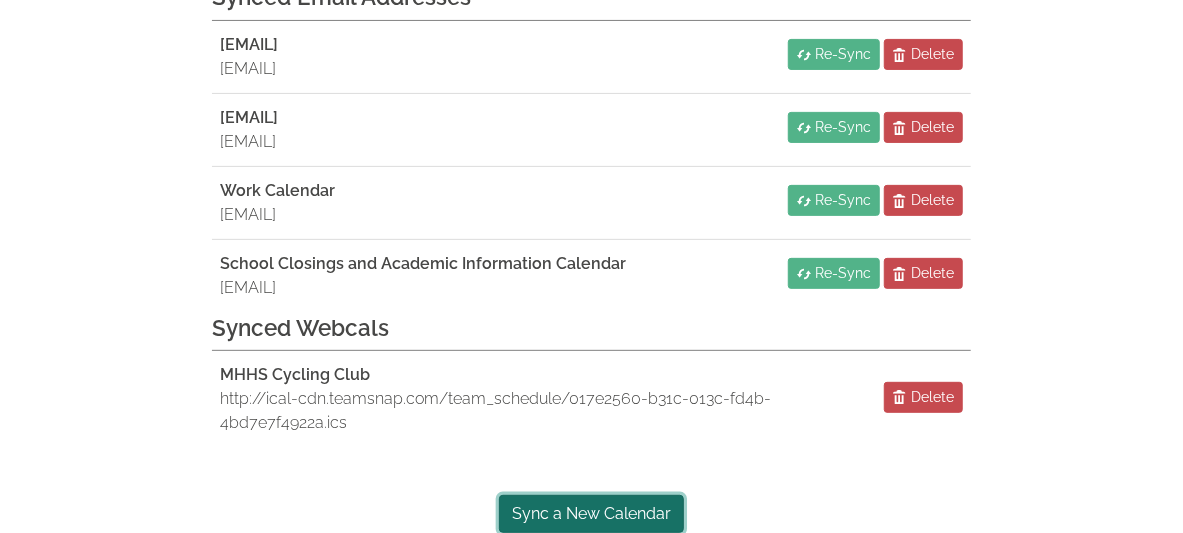 click on "Sync a New Calendar" at bounding box center (591, 514) 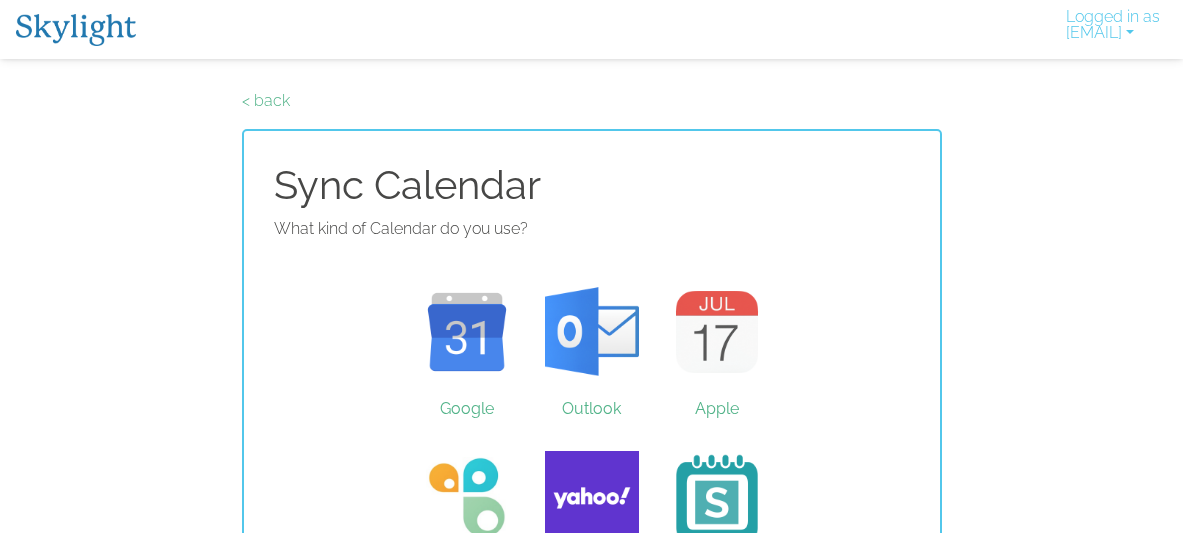 scroll, scrollTop: 0, scrollLeft: 0, axis: both 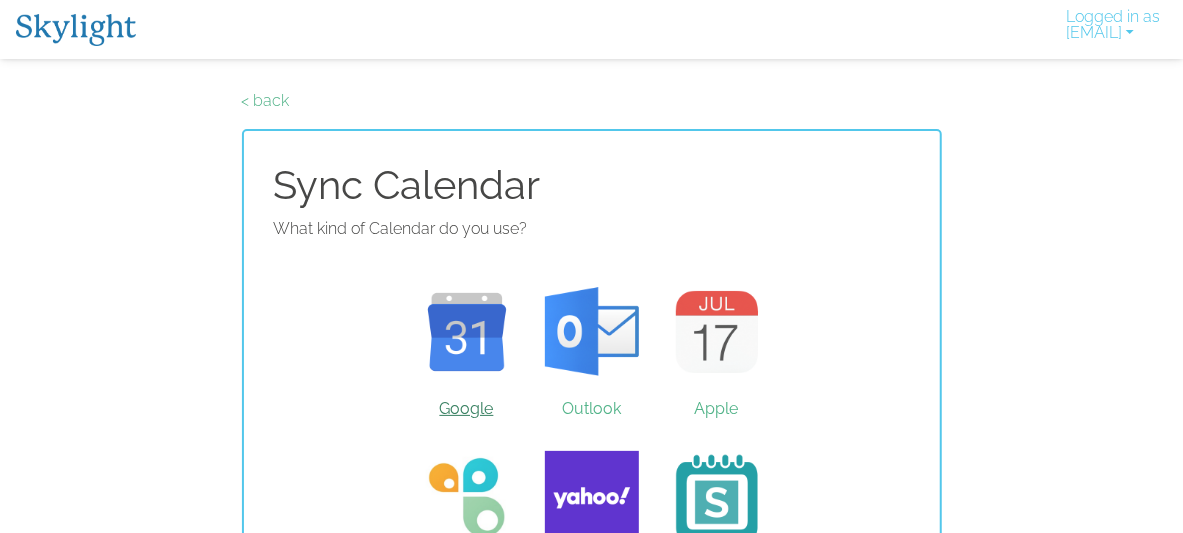 click on "Google" at bounding box center [466, 332] 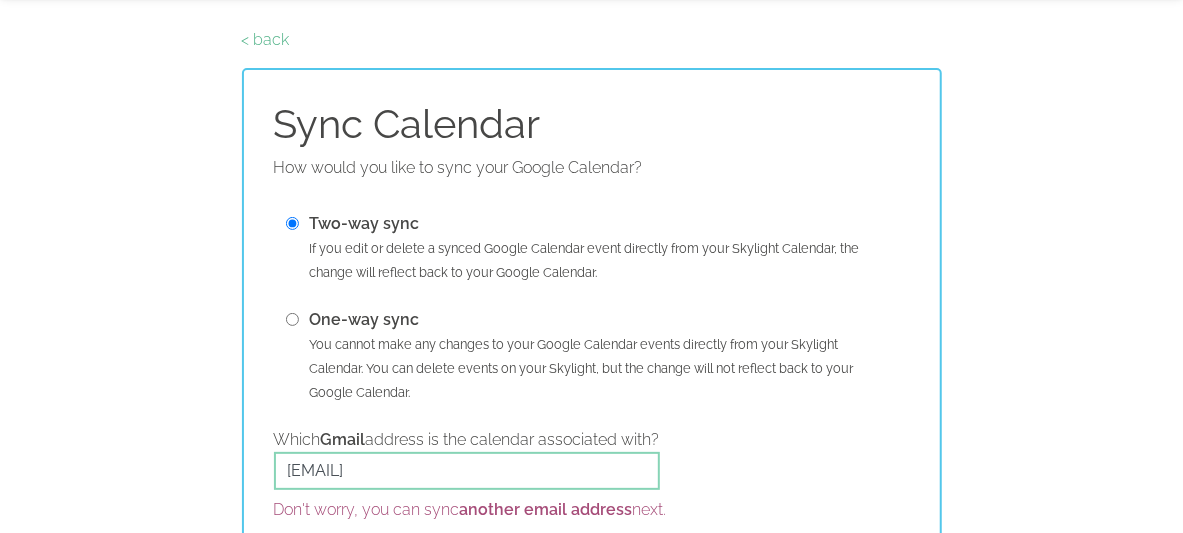 scroll, scrollTop: 0, scrollLeft: 0, axis: both 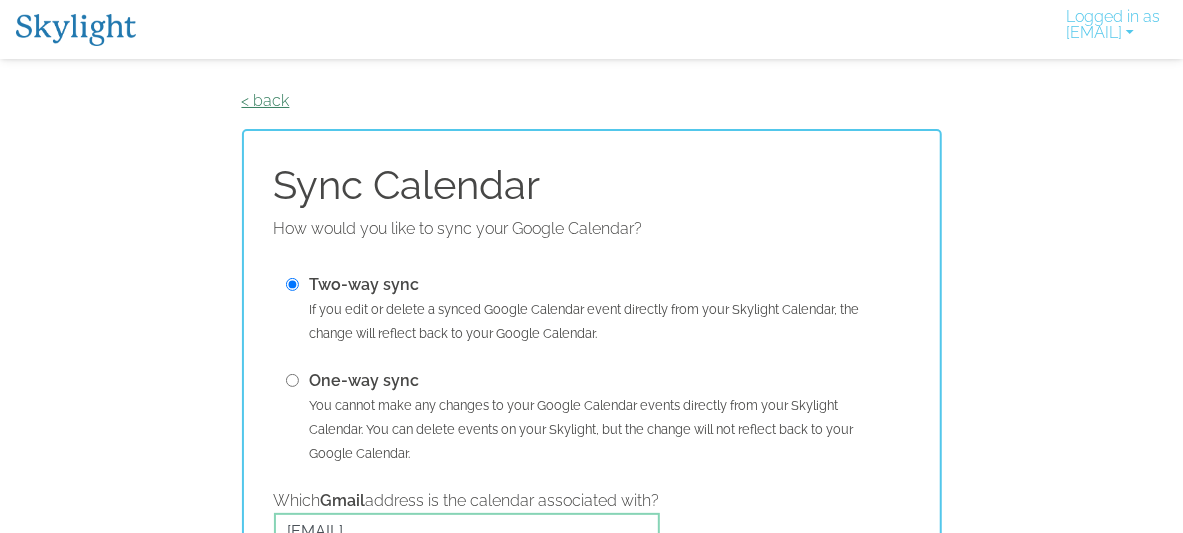 click on "< back" at bounding box center (266, 100) 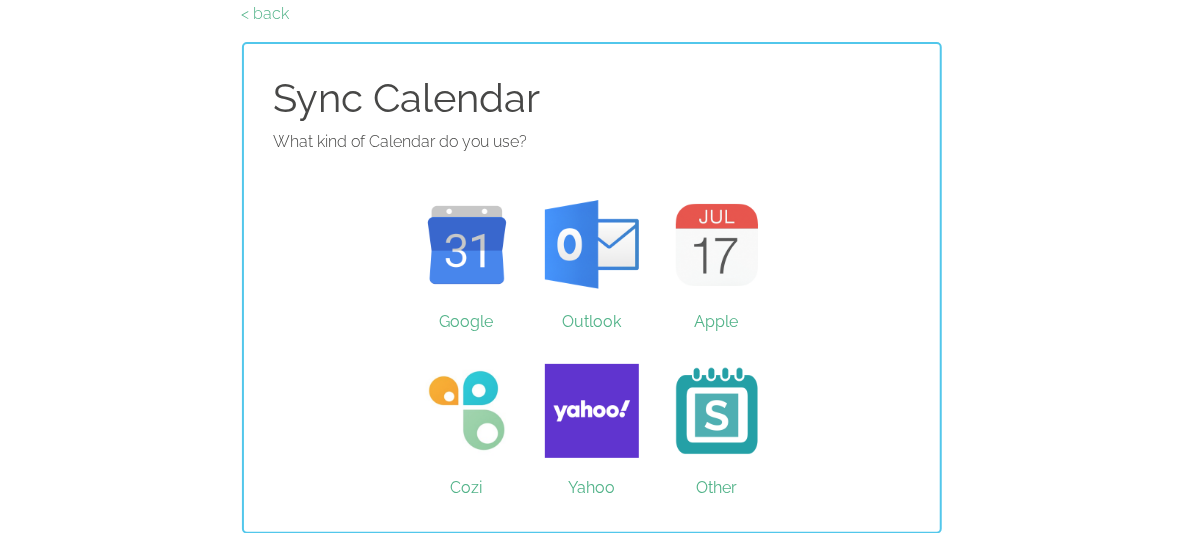 scroll, scrollTop: 0, scrollLeft: 16, axis: horizontal 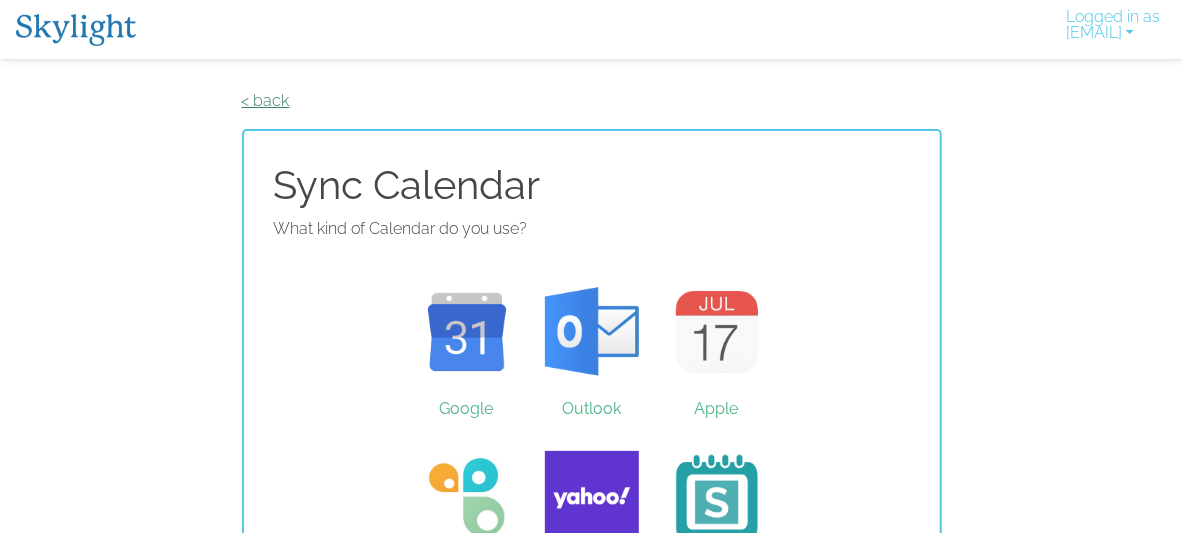 click on "< back" at bounding box center (266, 100) 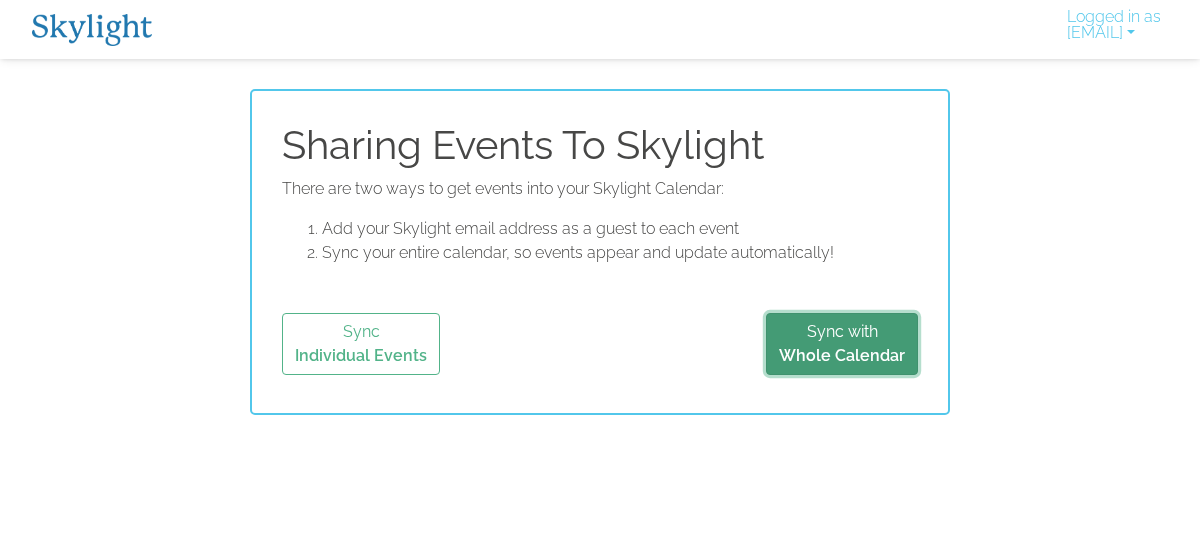 click on "Sync with  Whole Calendar" at bounding box center (842, 344) 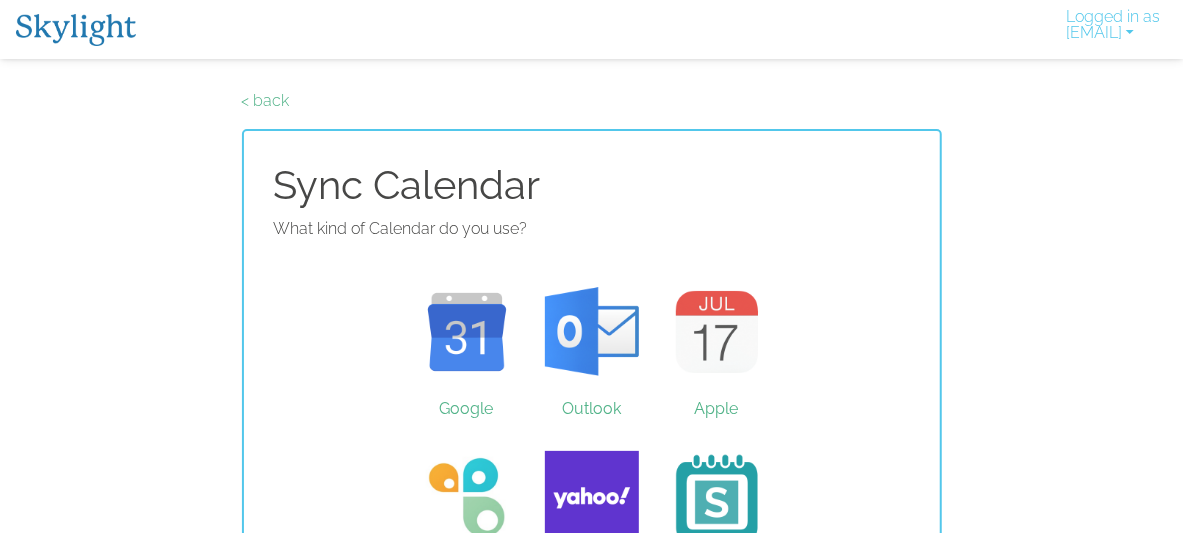 click at bounding box center (76, 30) 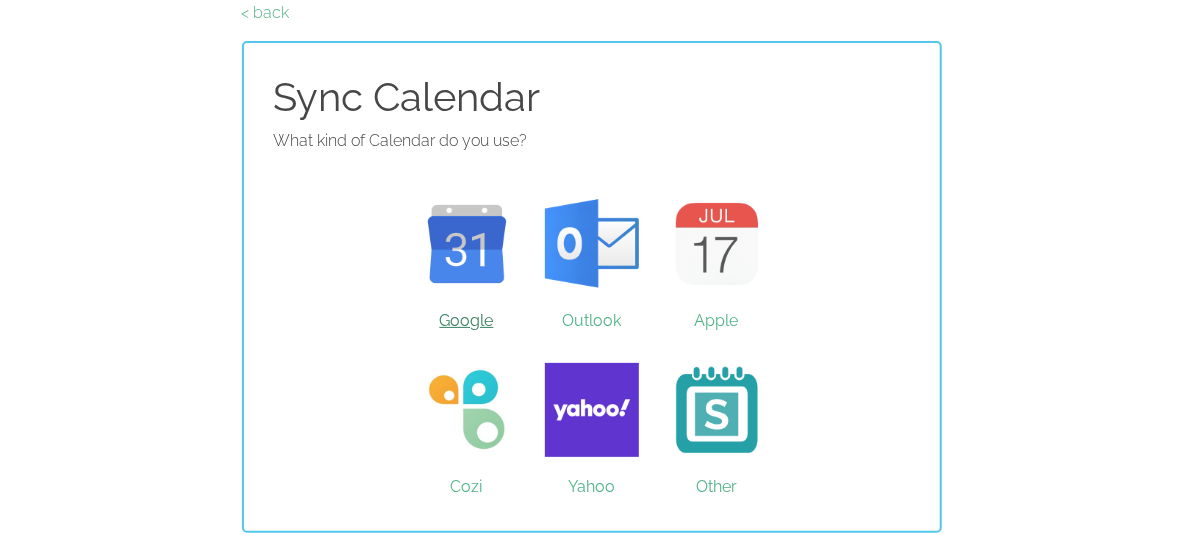 click on "Google" at bounding box center (466, 244) 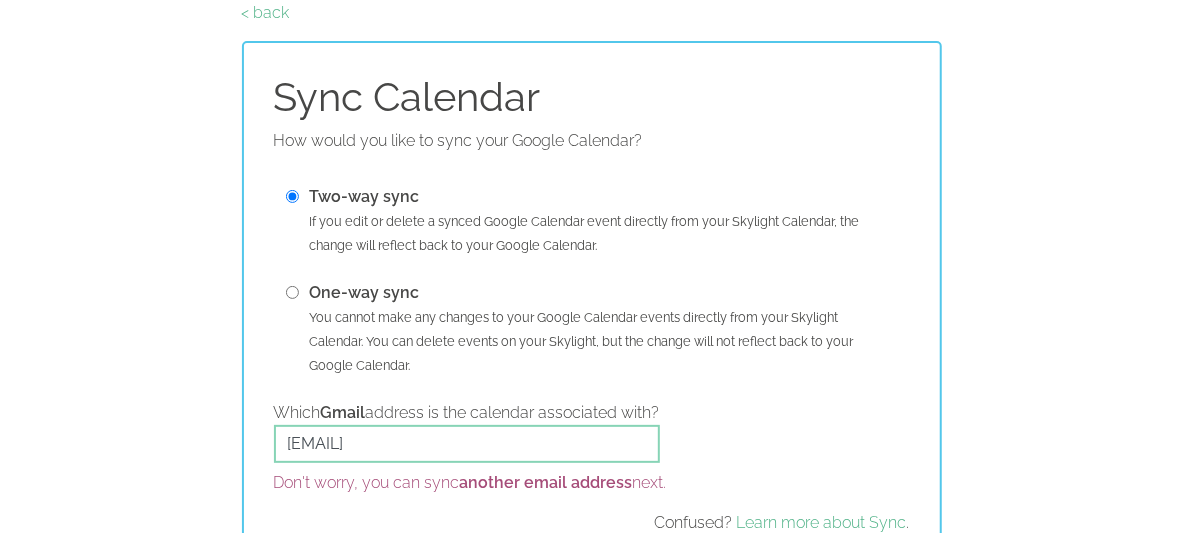 scroll, scrollTop: 0, scrollLeft: 0, axis: both 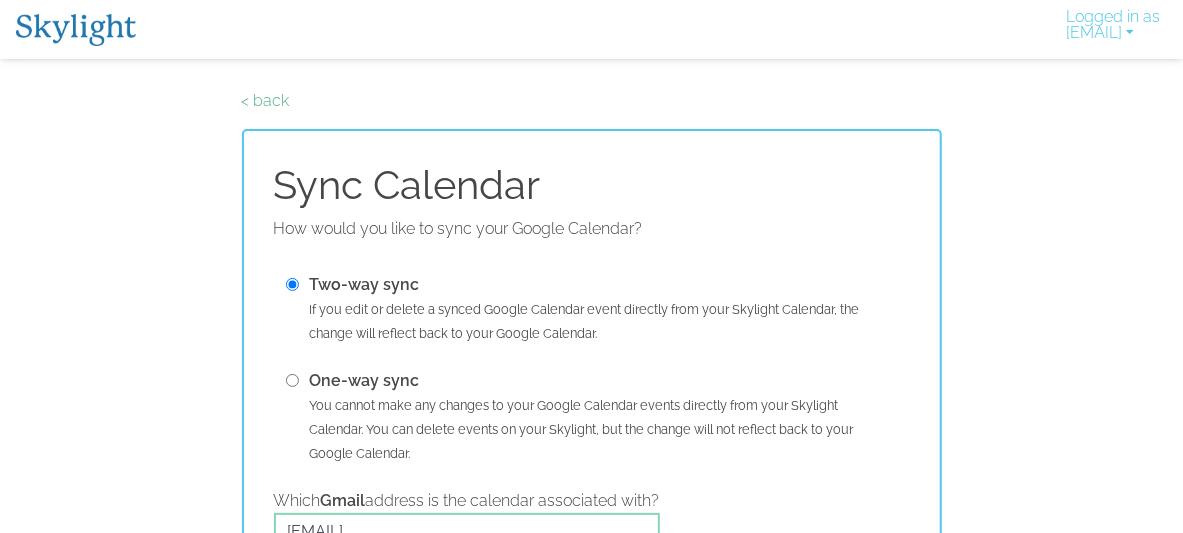 click at bounding box center [292, 380] 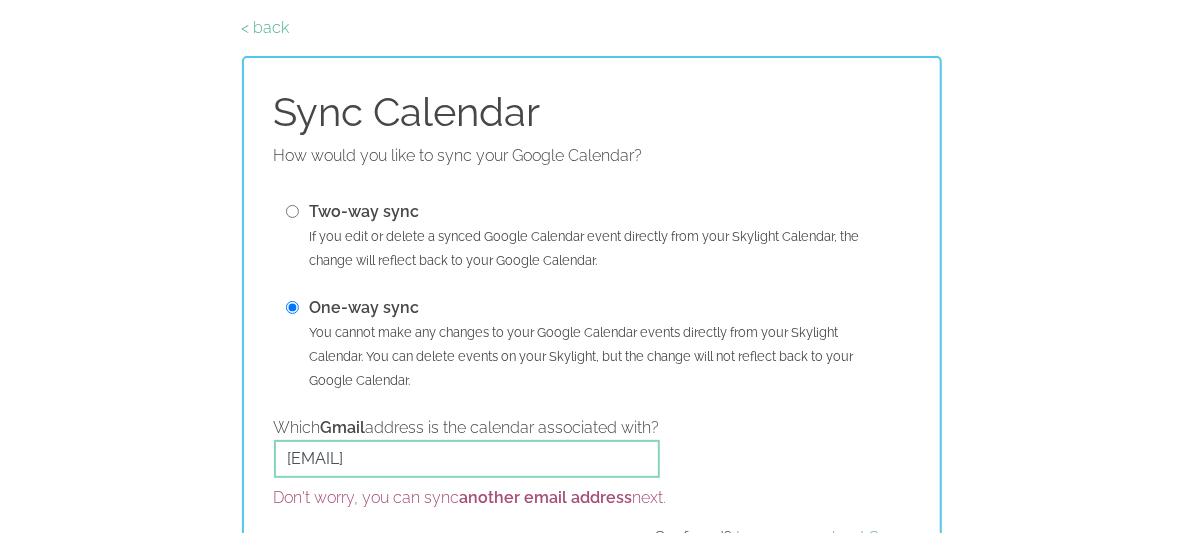 scroll, scrollTop: 0, scrollLeft: 0, axis: both 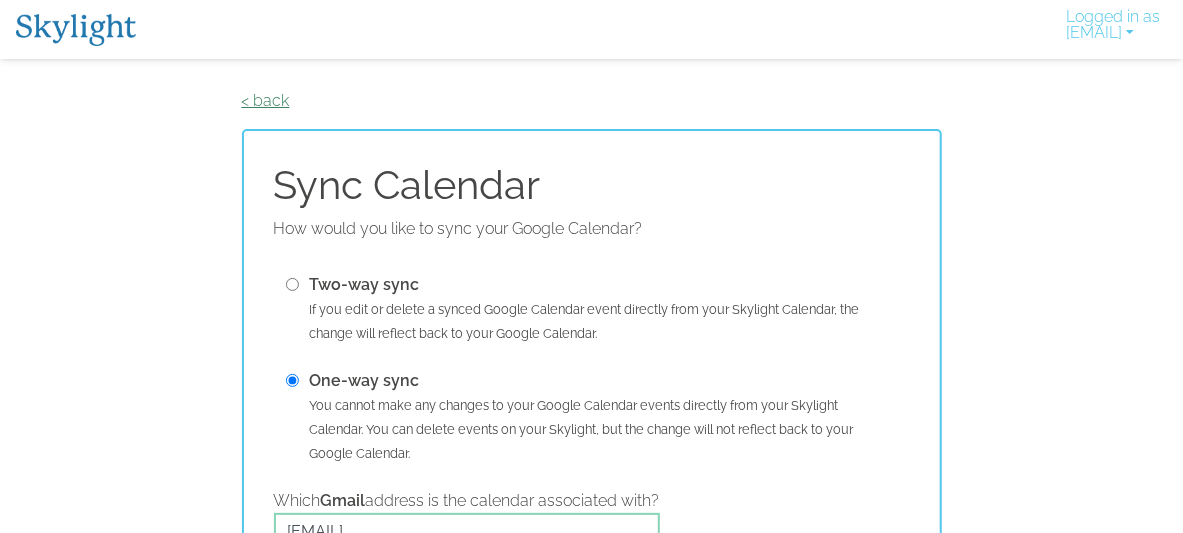 click on "< back" at bounding box center [266, 100] 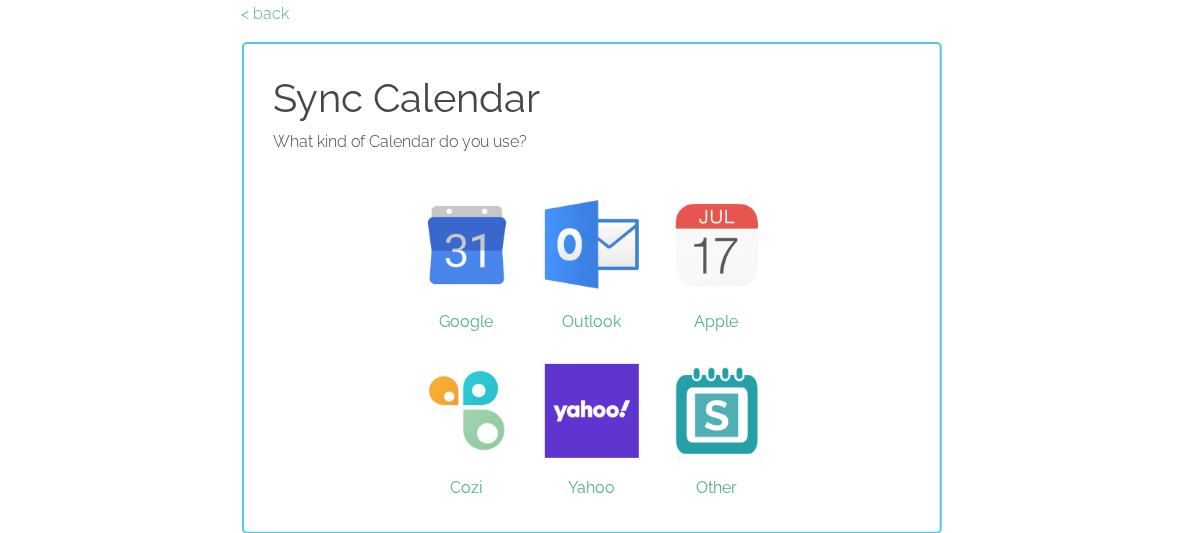scroll, scrollTop: 88, scrollLeft: 0, axis: vertical 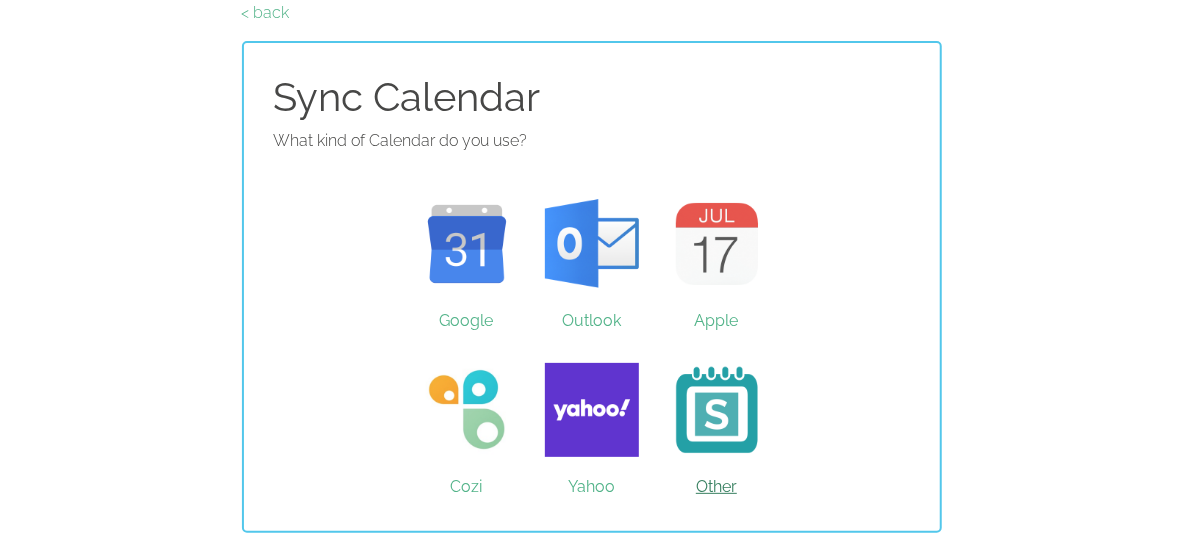 click on "Other" at bounding box center (716, 410) 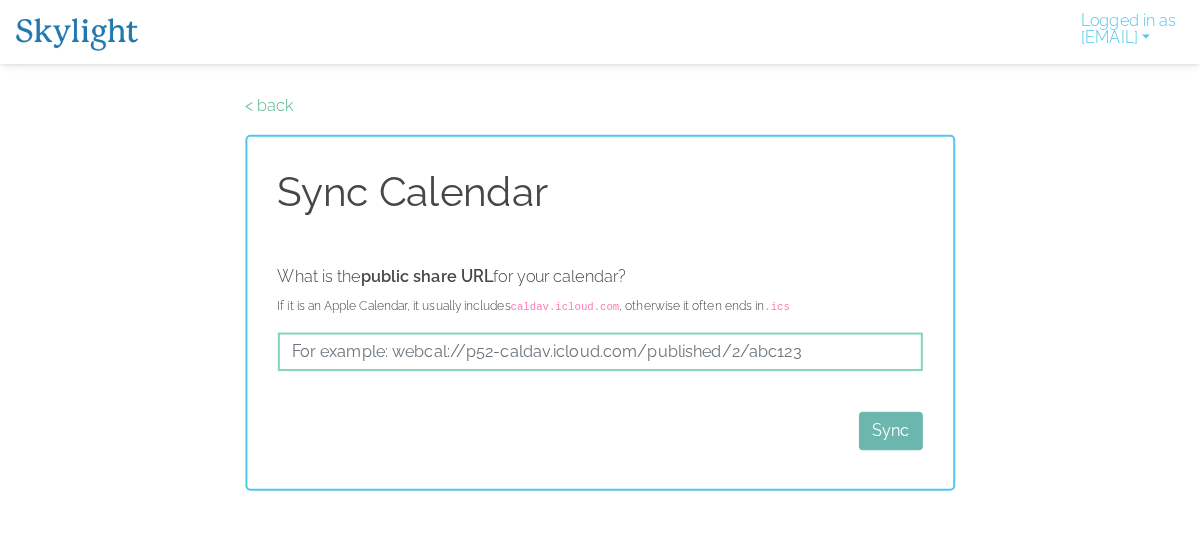 scroll, scrollTop: 0, scrollLeft: 0, axis: both 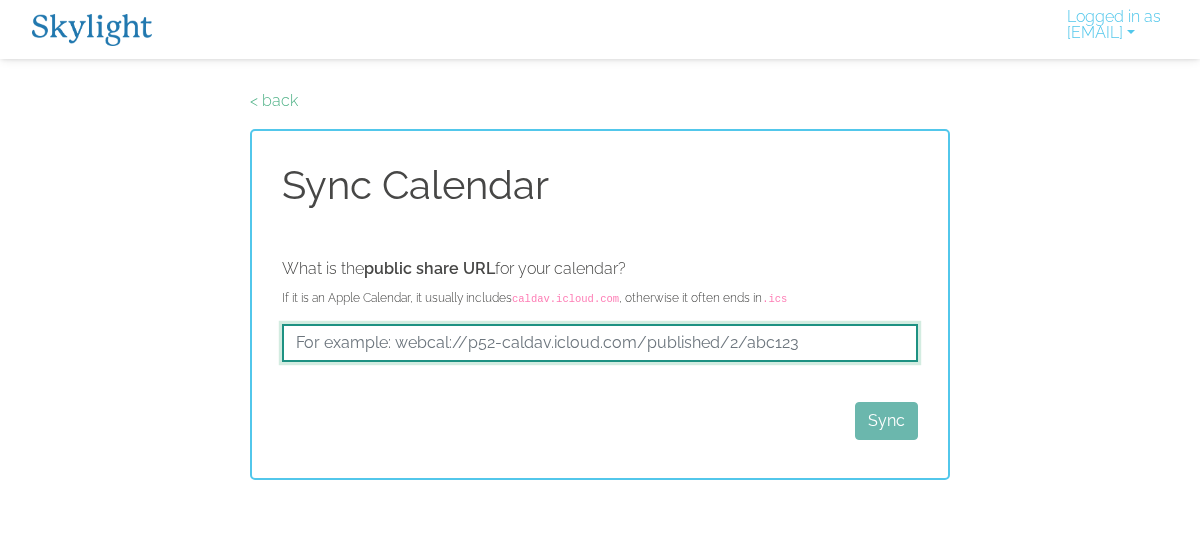 click at bounding box center [600, 343] 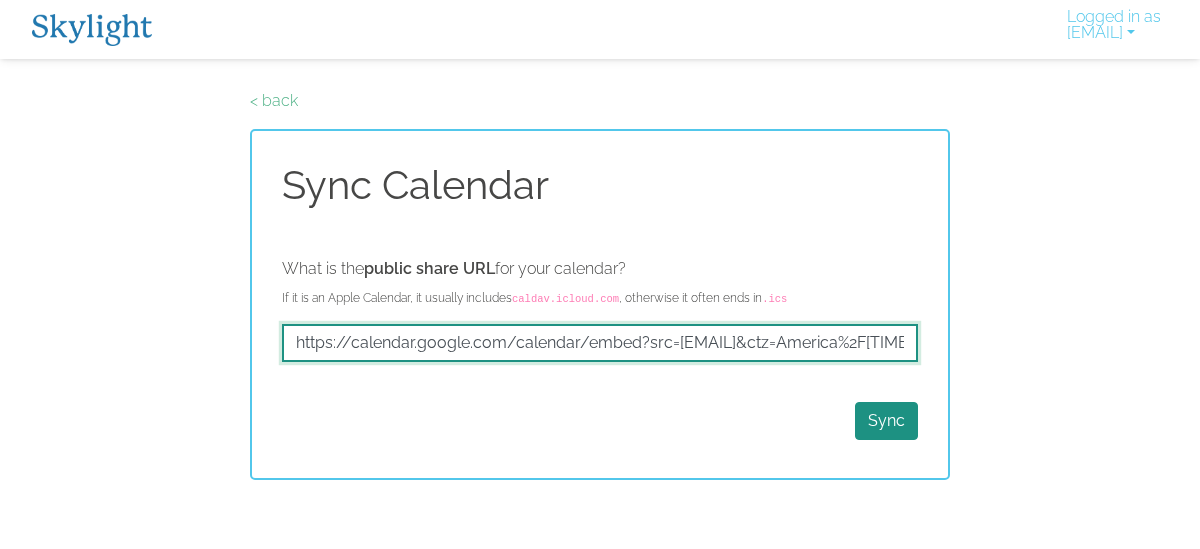 scroll, scrollTop: 0, scrollLeft: 437, axis: horizontal 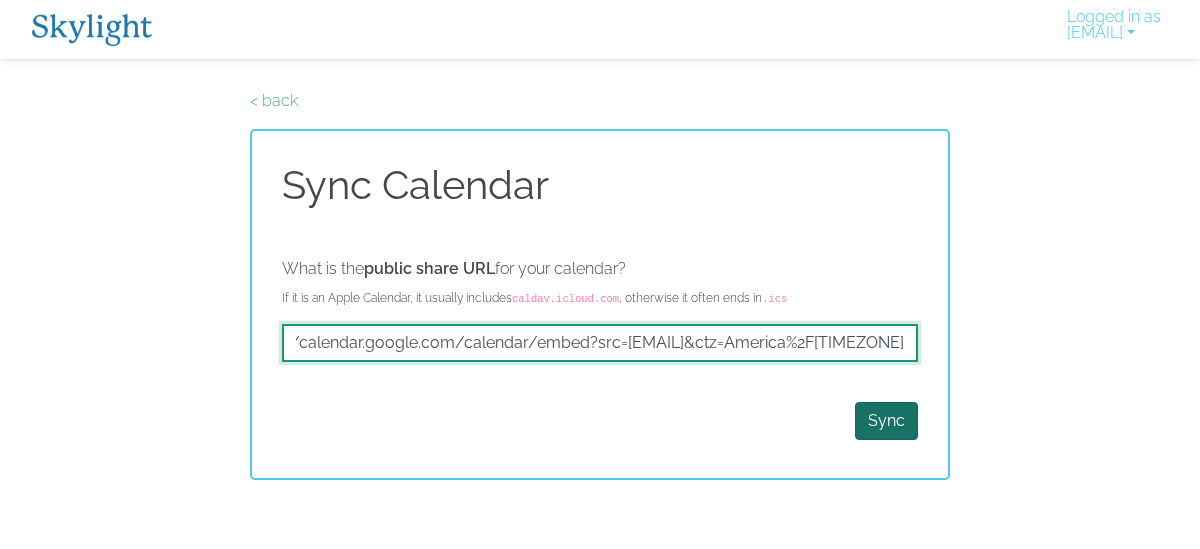 type on "https://calendar.google.com/calendar/embed?src=[EMAIL]&ctz=America%2F[TIMEZONE]" 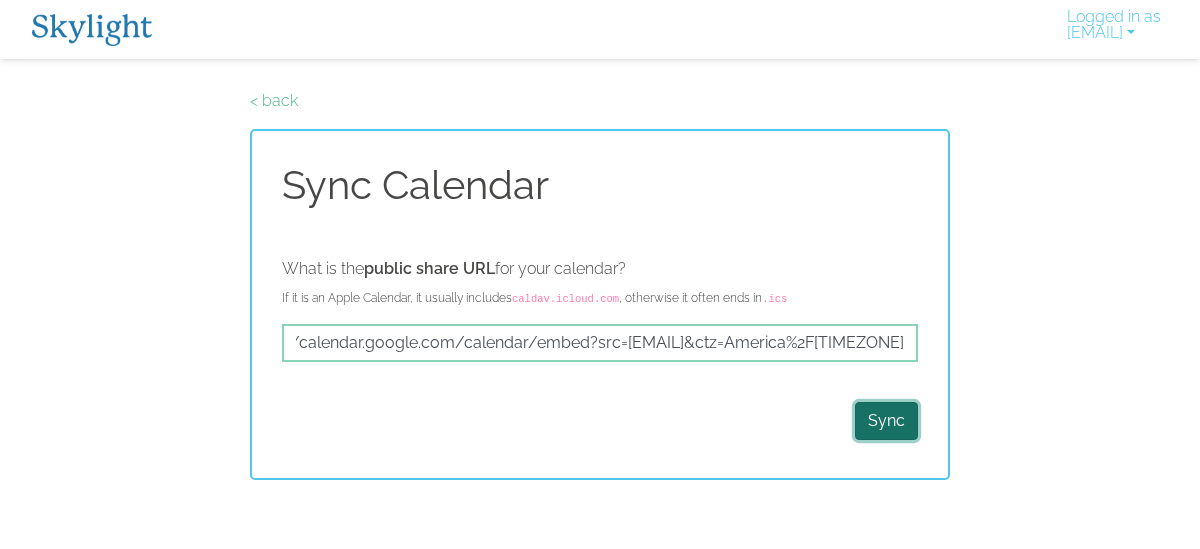 click on "Sync" at bounding box center (886, 421) 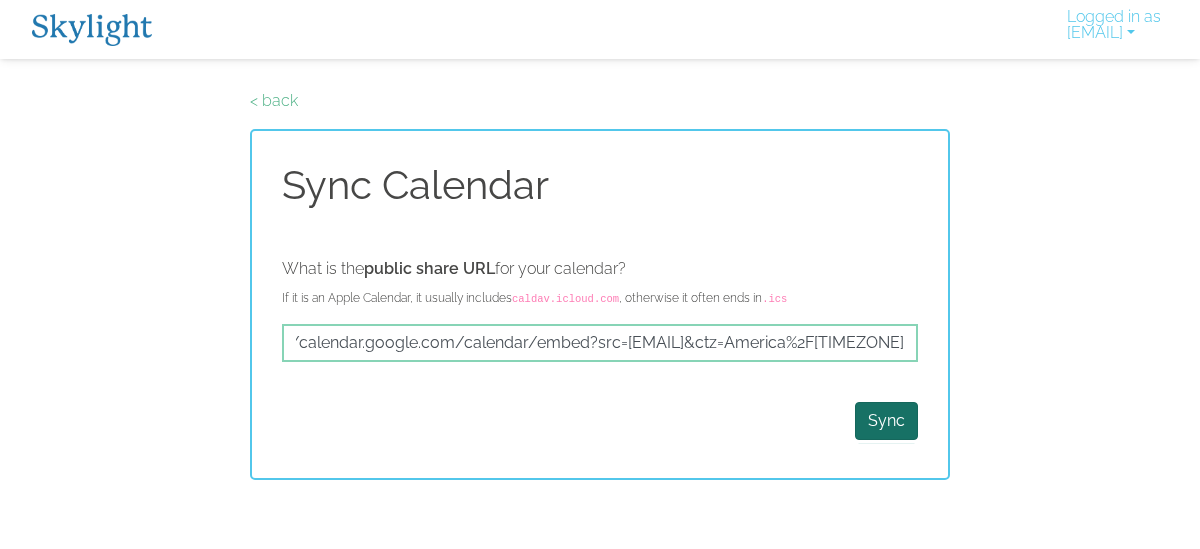 scroll, scrollTop: 0, scrollLeft: 0, axis: both 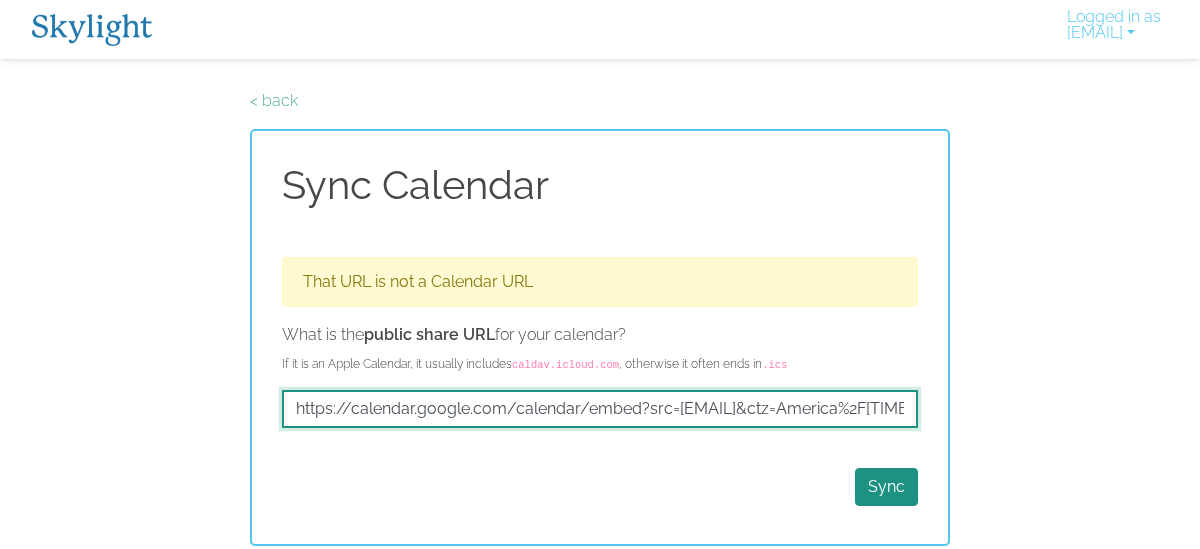 click on "https://calendar.google.com/calendar/embed?src=[EMAIL]&ctz=America%2F[TIMEZONE]" at bounding box center [600, 409] 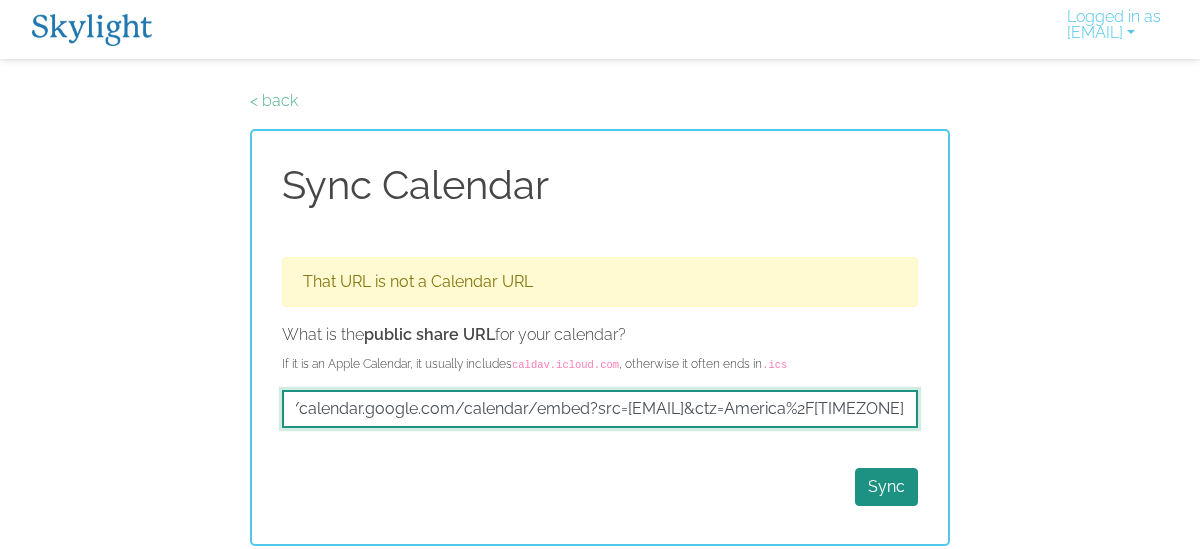 scroll, scrollTop: 0, scrollLeft: 0, axis: both 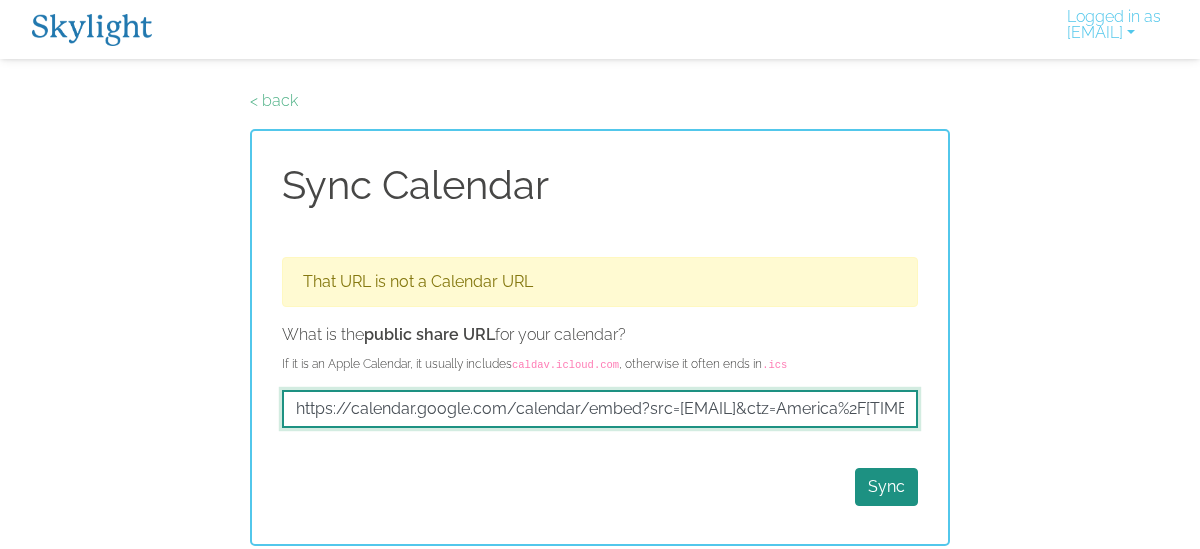 click on "https://calendar.google.com/calendar/embed?src=[EMAIL]&ctz=America%2F[TIMEZONE]" at bounding box center (600, 409) 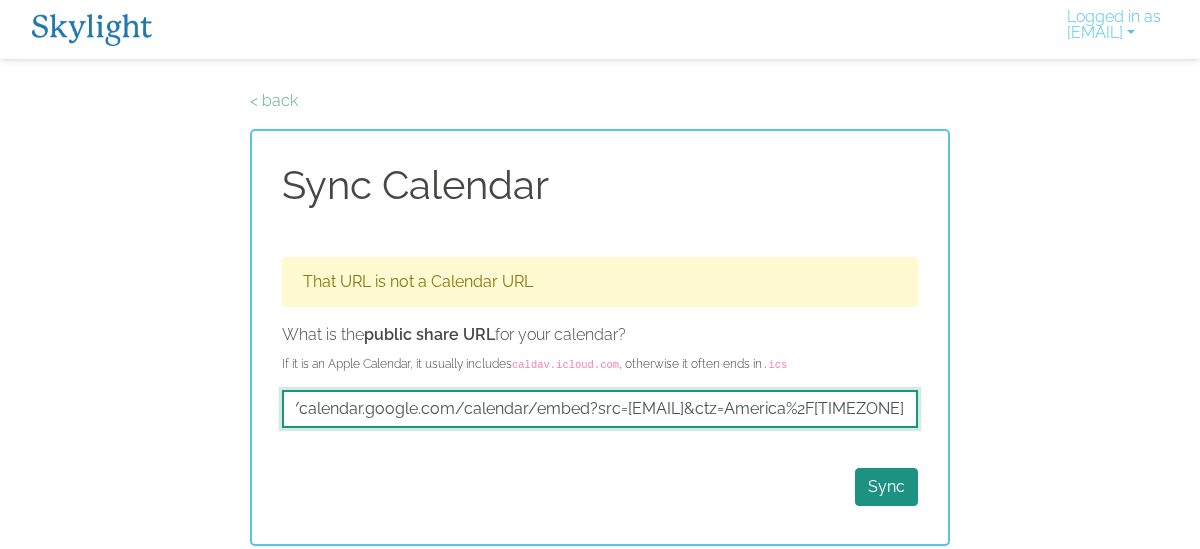 drag, startPoint x: 298, startPoint y: 406, endPoint x: 1094, endPoint y: 384, distance: 796.30396 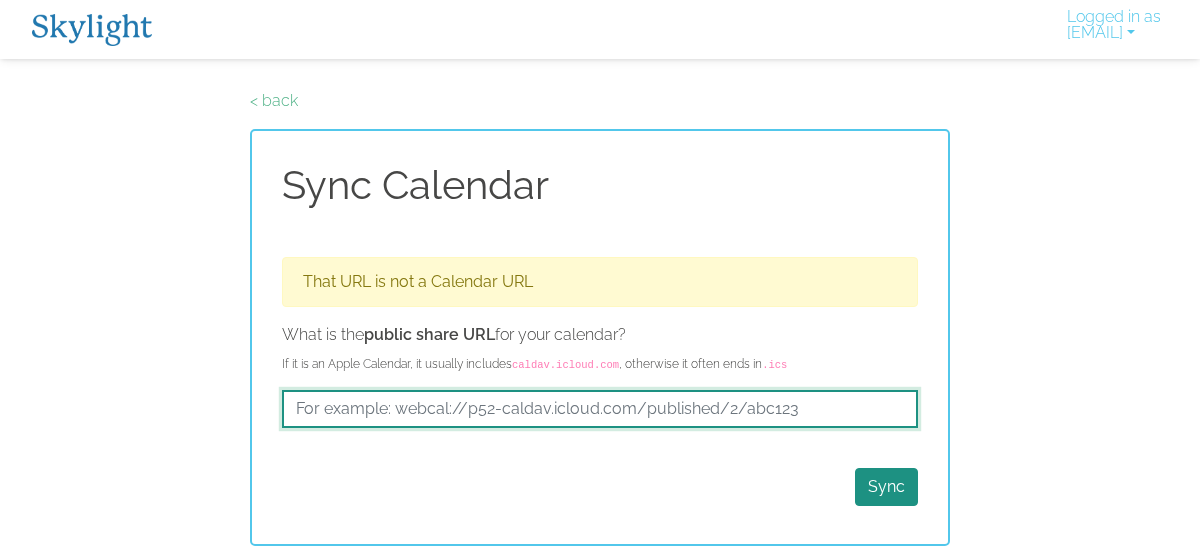 scroll, scrollTop: 0, scrollLeft: 0, axis: both 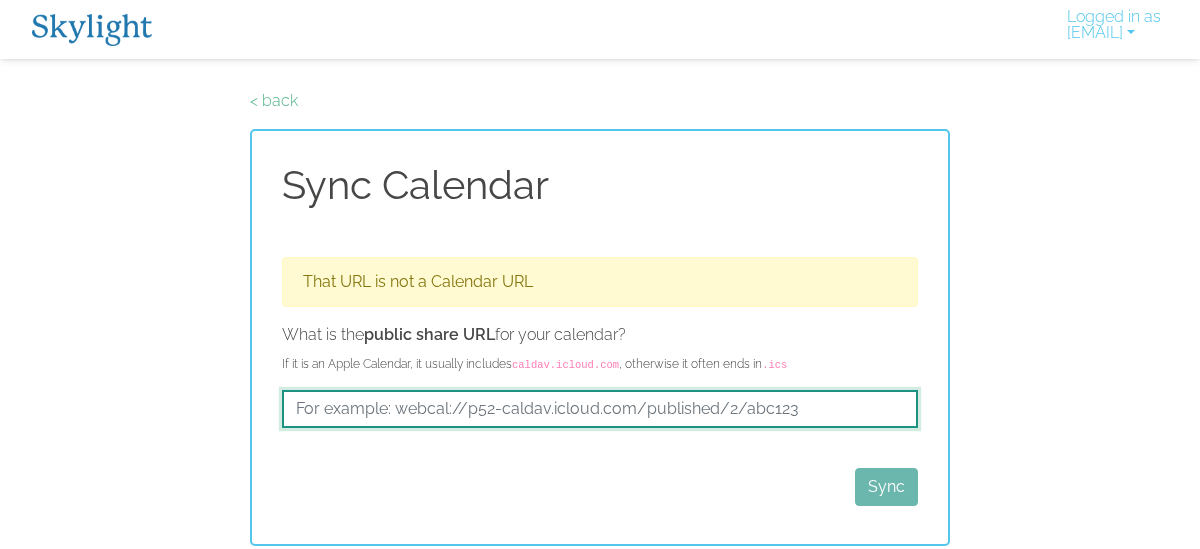 paste on "https://calendar.google.com/calendar/embed?src=[EMAIL]&ctz=America%2F[TIMEZONE]" 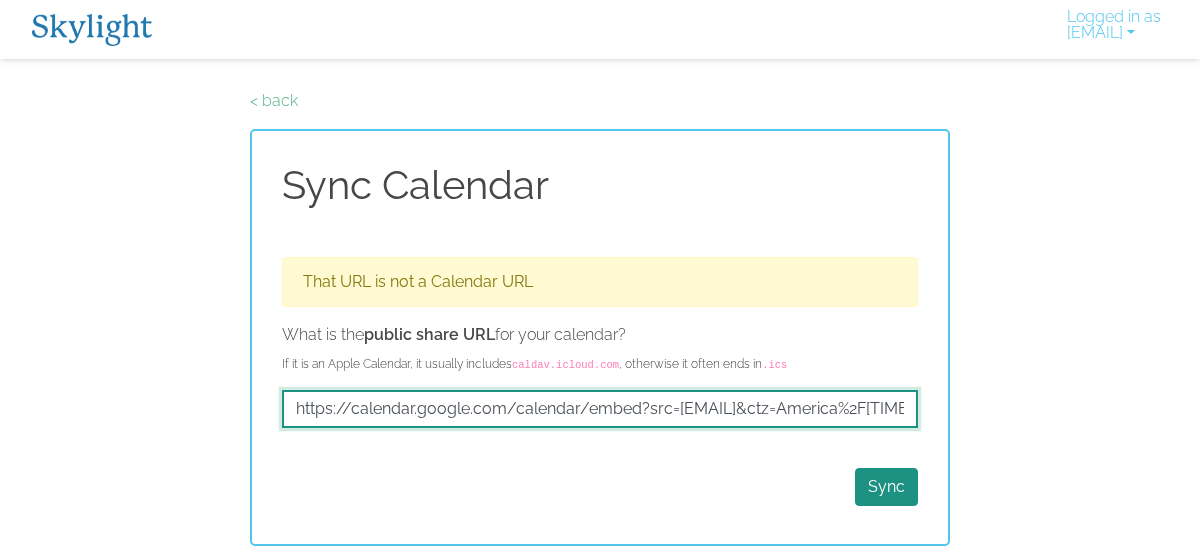 scroll, scrollTop: 0, scrollLeft: 437, axis: horizontal 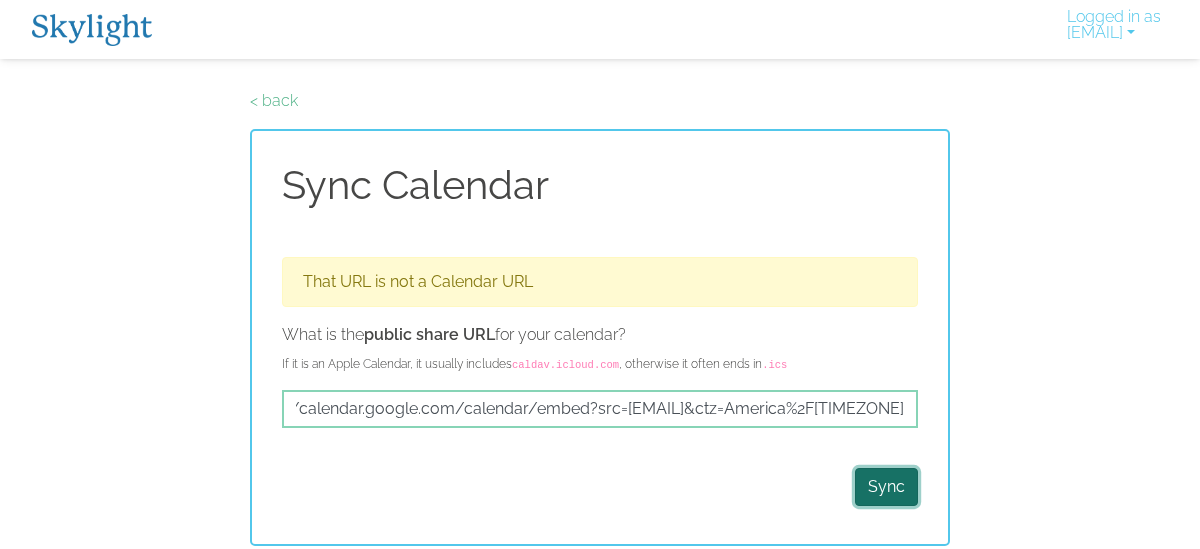 click on "Sync" at bounding box center (886, 487) 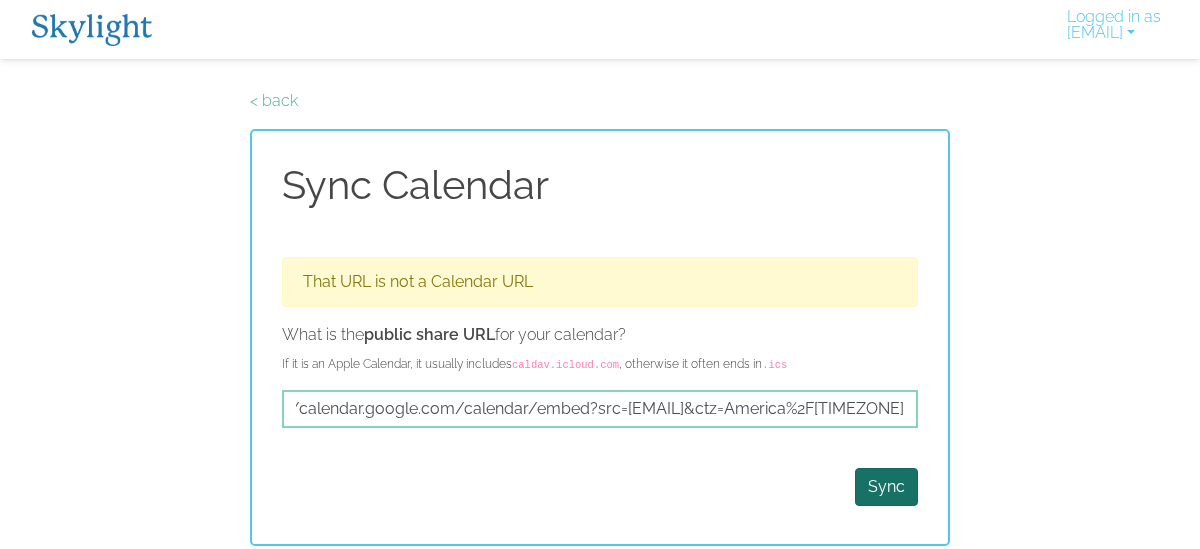 scroll, scrollTop: 0, scrollLeft: 0, axis: both 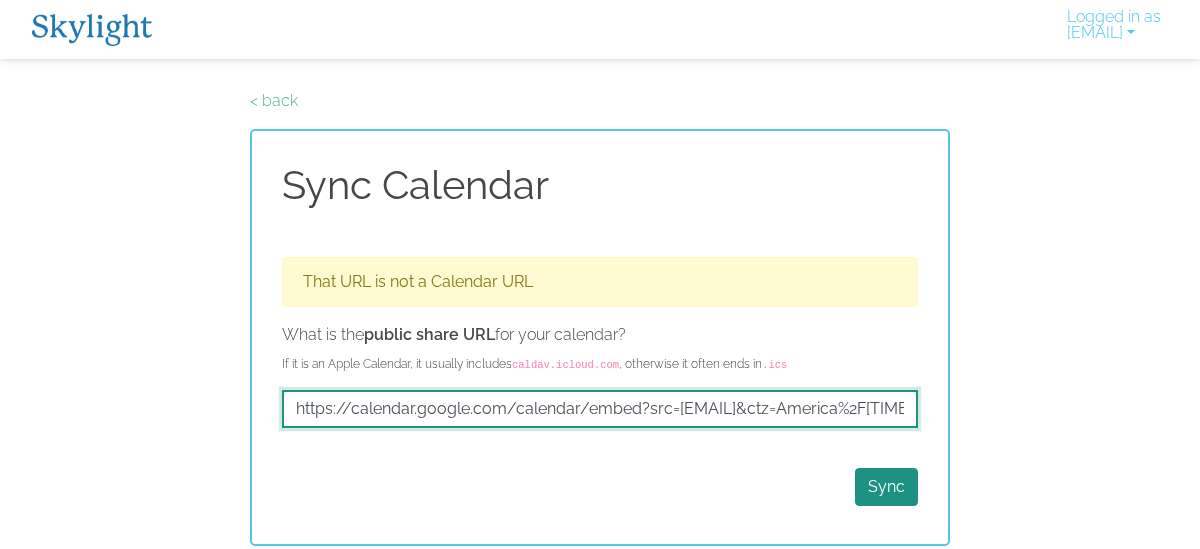 click on "https://calendar.google.com/calendar/embed?src=[EMAIL]&ctz=America%2F[TIMEZONE]" at bounding box center [600, 409] 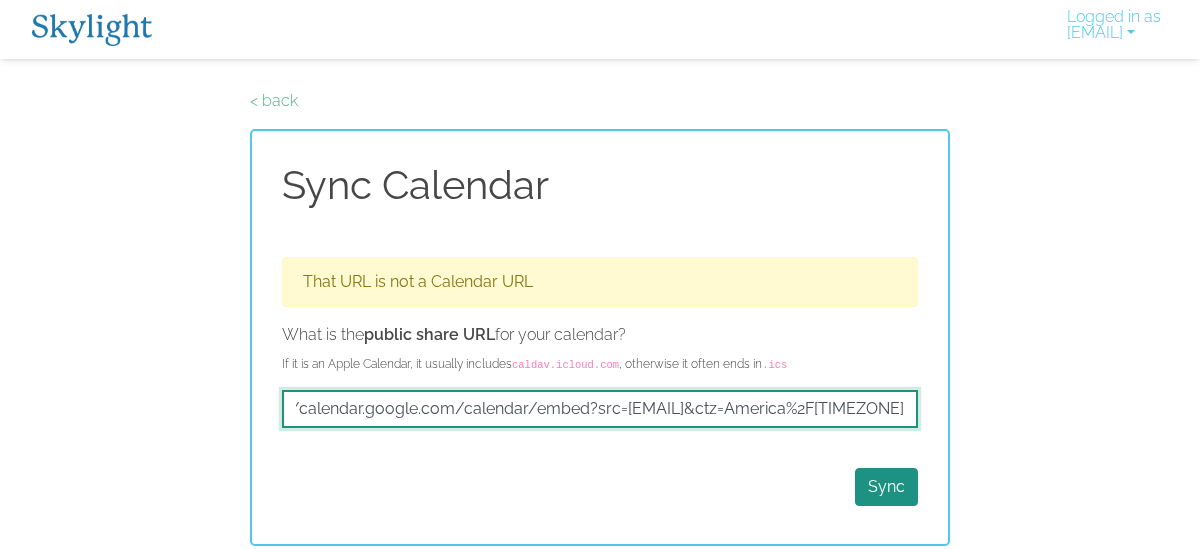 drag, startPoint x: 294, startPoint y: 406, endPoint x: 1102, endPoint y: 454, distance: 809.4245 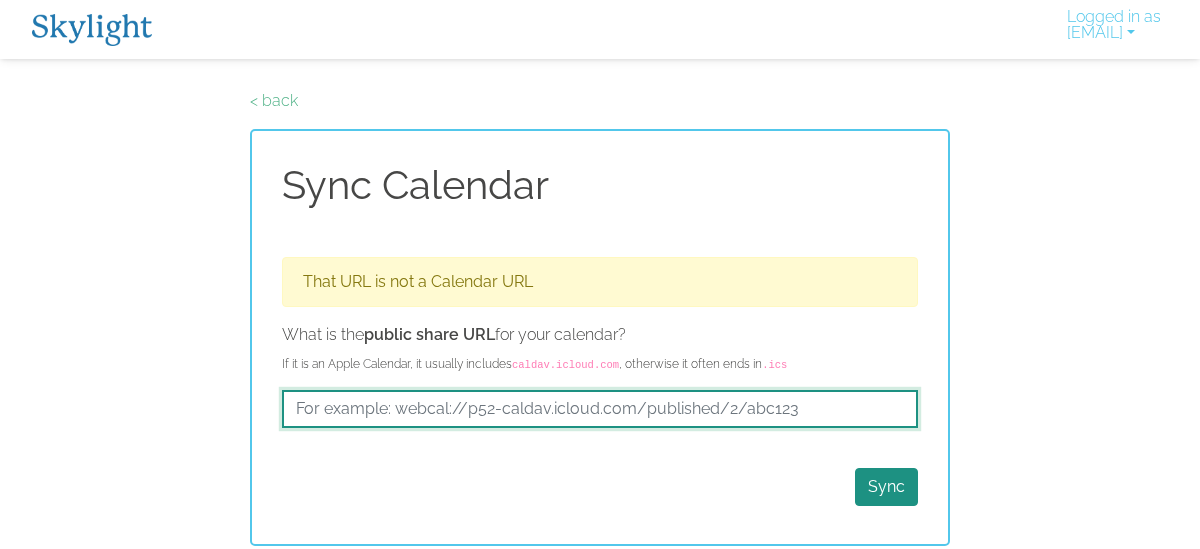 scroll, scrollTop: 0, scrollLeft: 0, axis: both 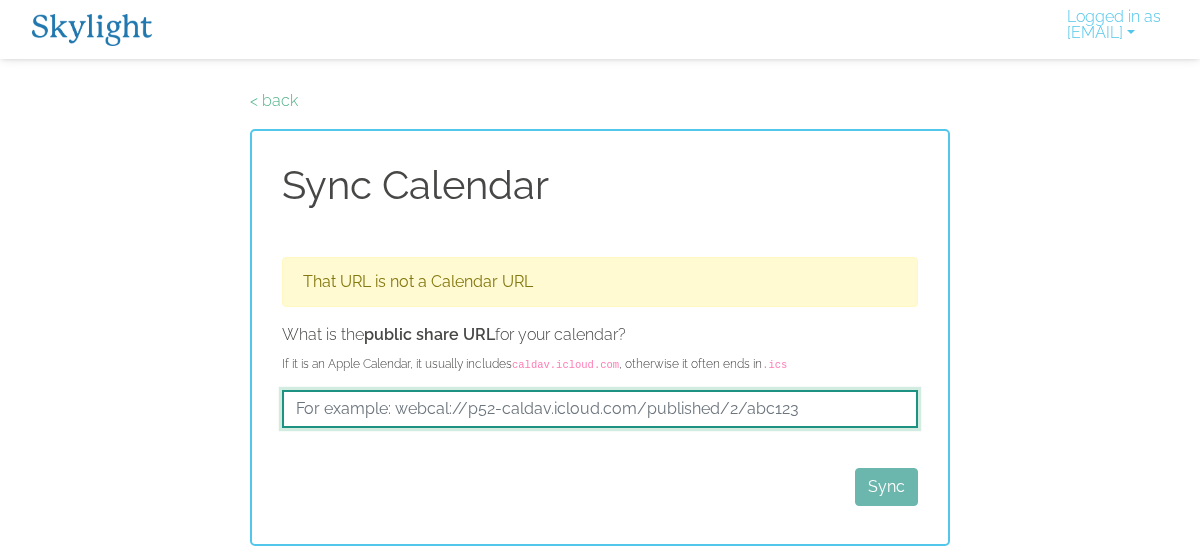 paste on "https://calendar.google.com/calendar/ical/[EMAIL]/public/basic.ics" 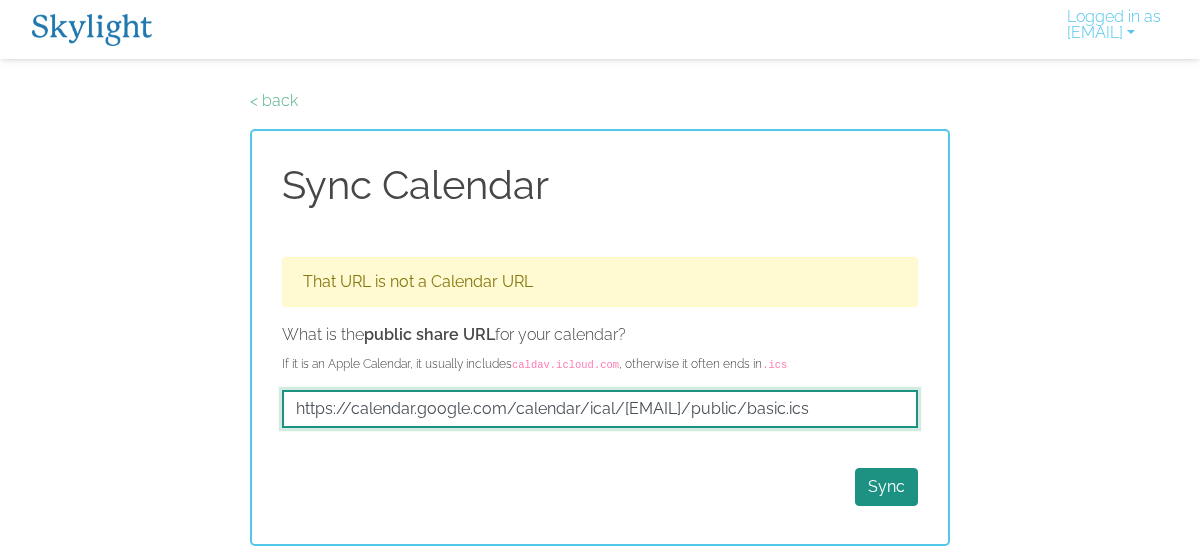 scroll, scrollTop: 0, scrollLeft: 304, axis: horizontal 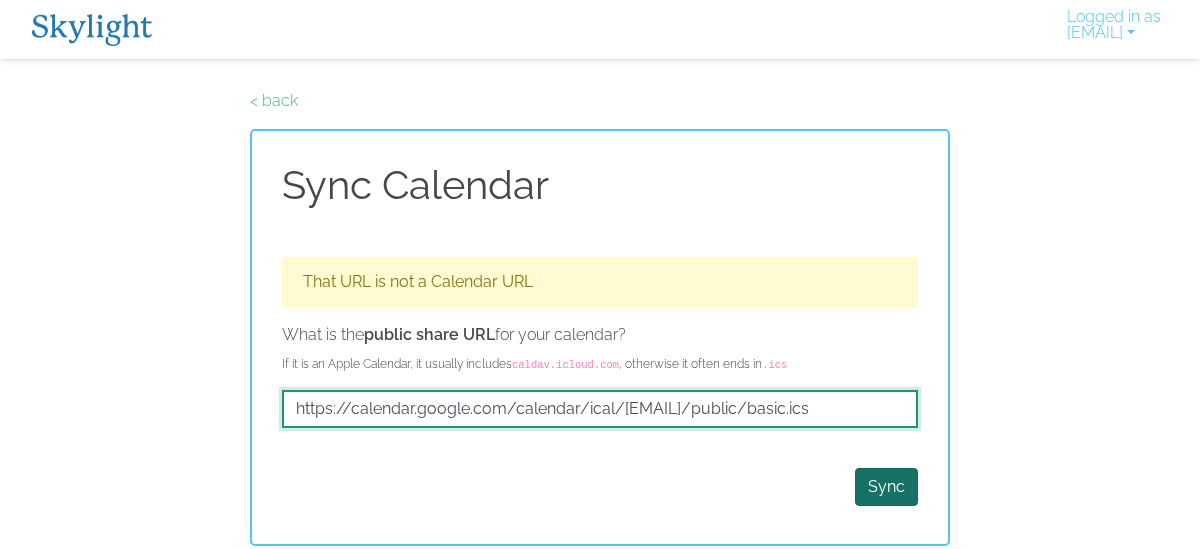 type on "https://calendar.google.com/calendar/ical/[EMAIL]/public/basic.ics" 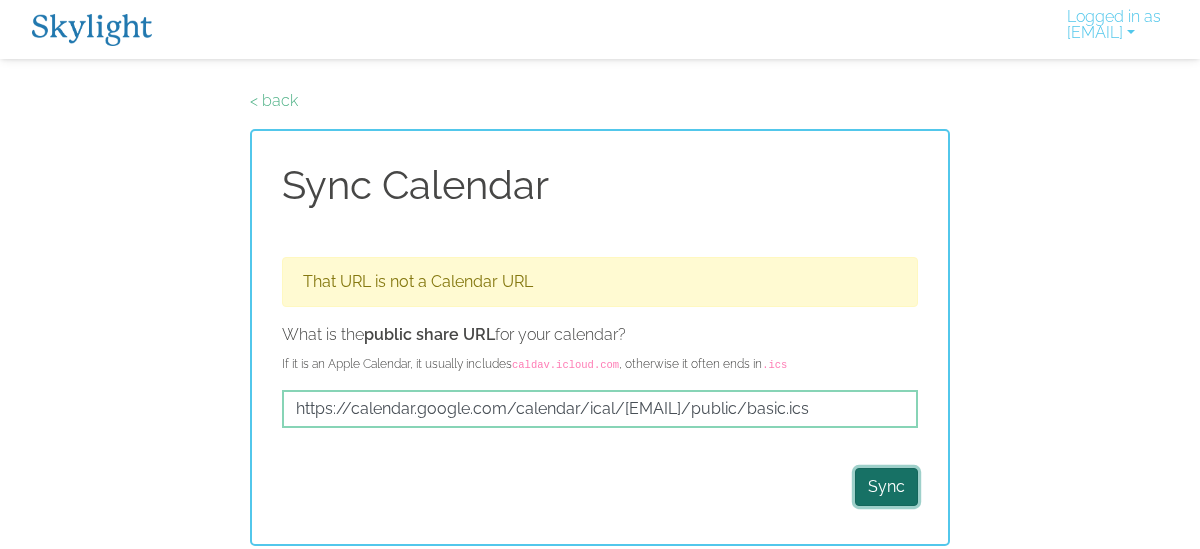 click on "Sync" at bounding box center (886, 487) 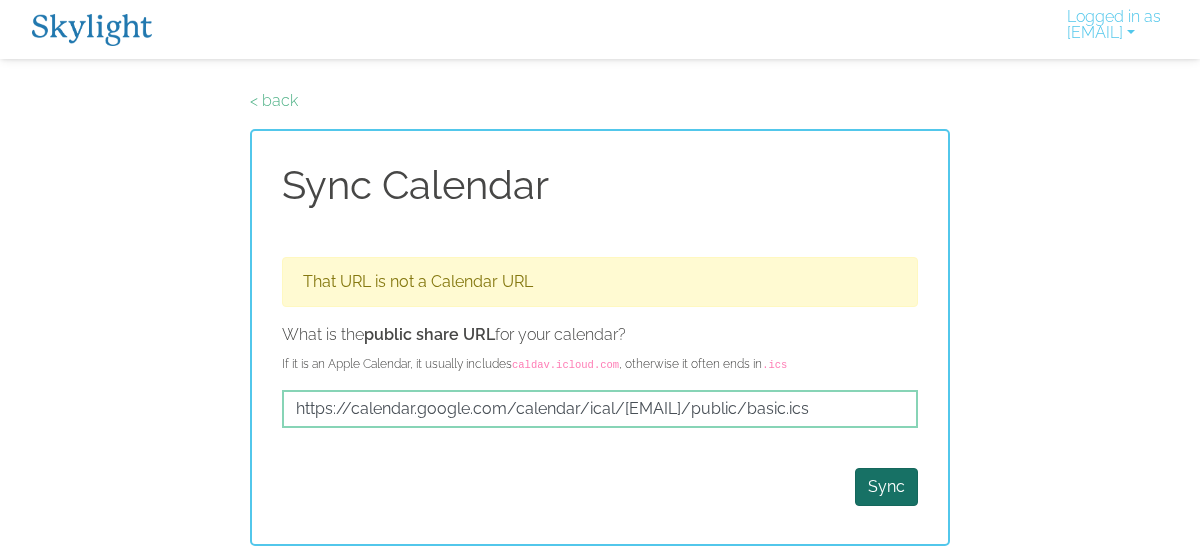 scroll, scrollTop: 0, scrollLeft: 0, axis: both 